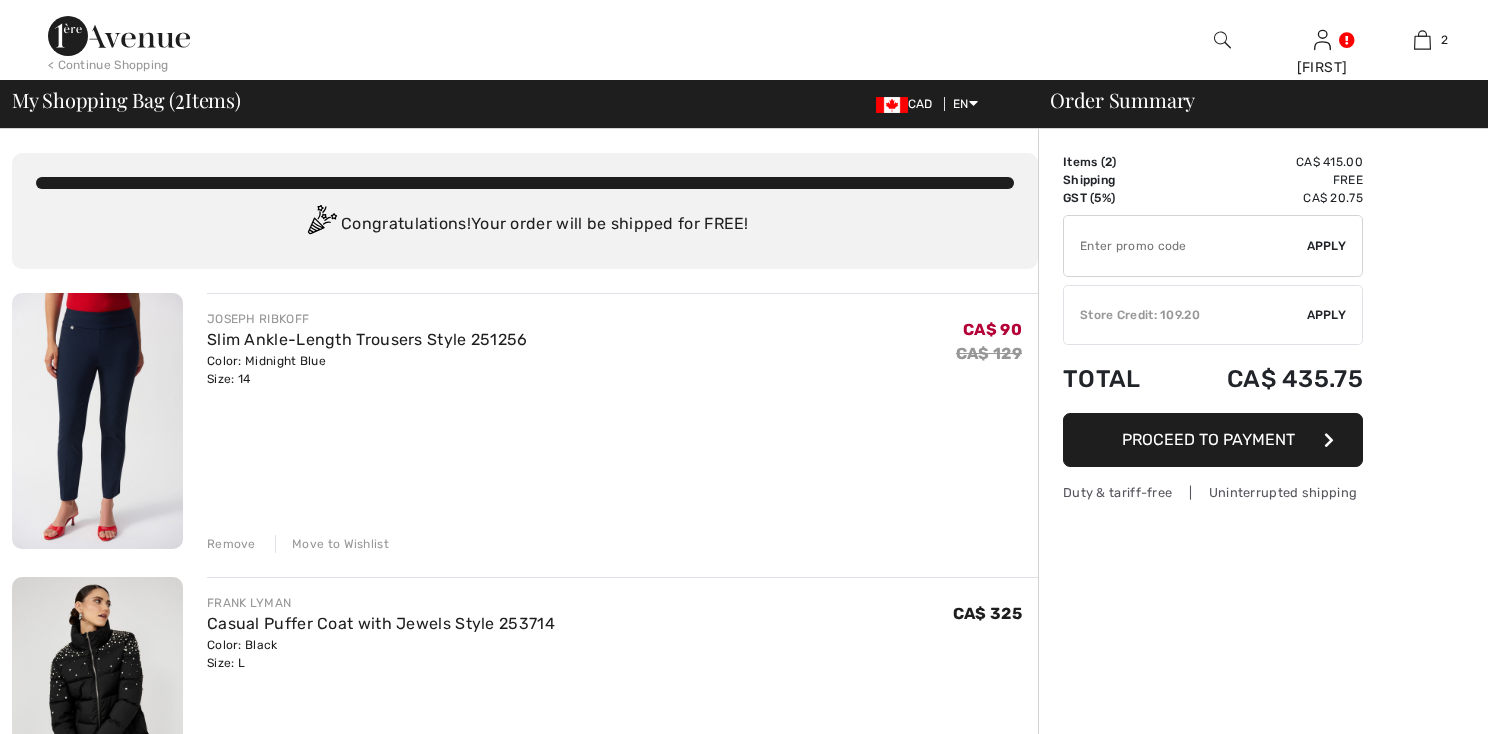scroll, scrollTop: 0, scrollLeft: 0, axis: both 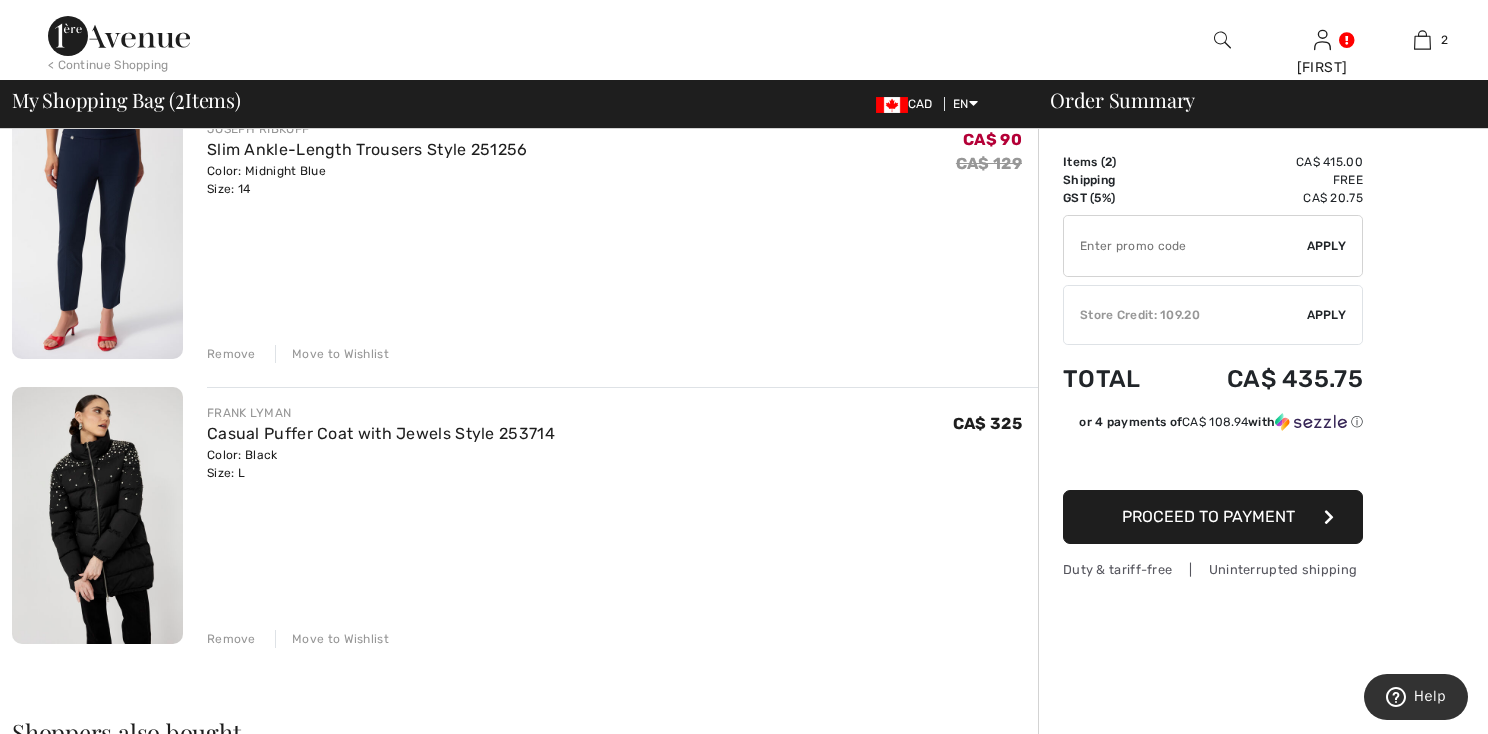 click on "Remove" at bounding box center [231, 354] 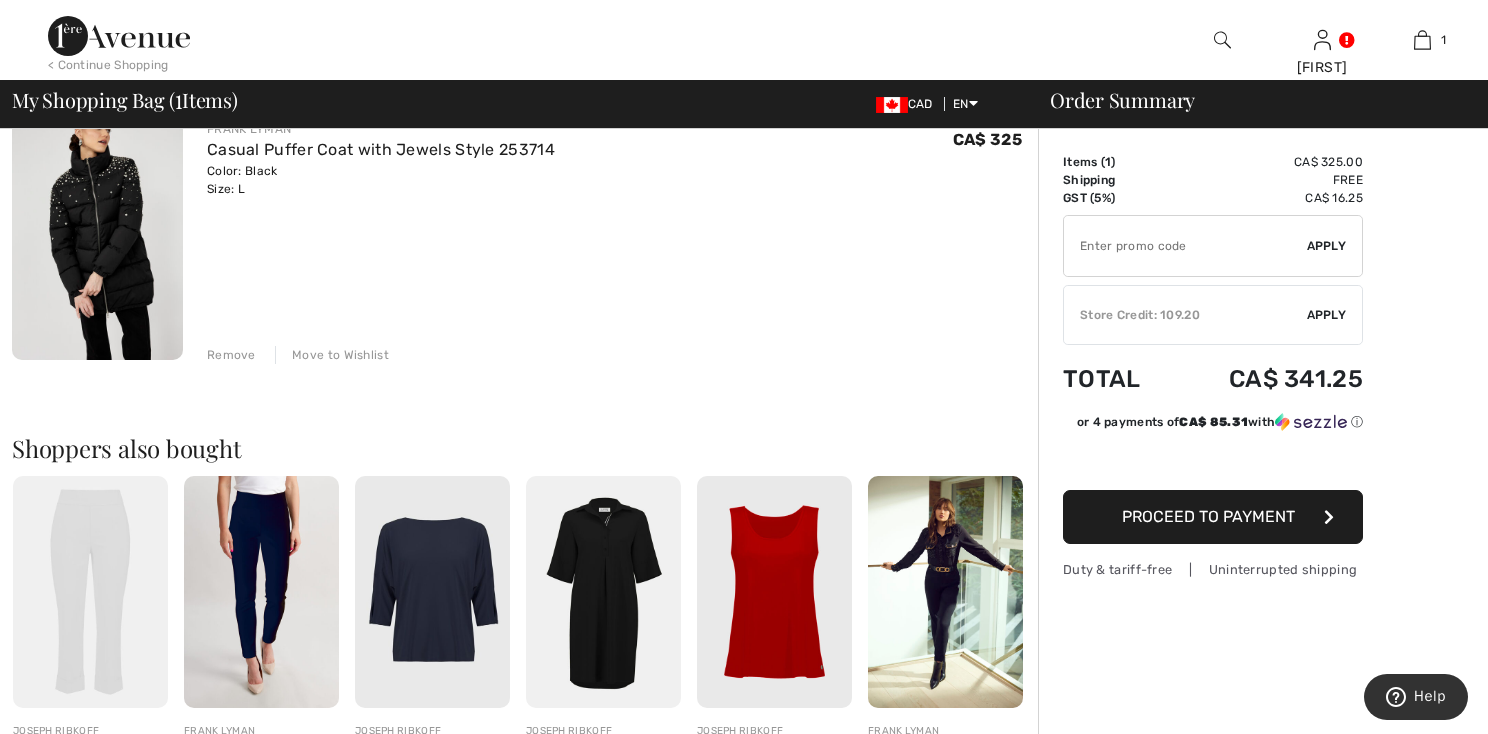 scroll, scrollTop: 162, scrollLeft: 0, axis: vertical 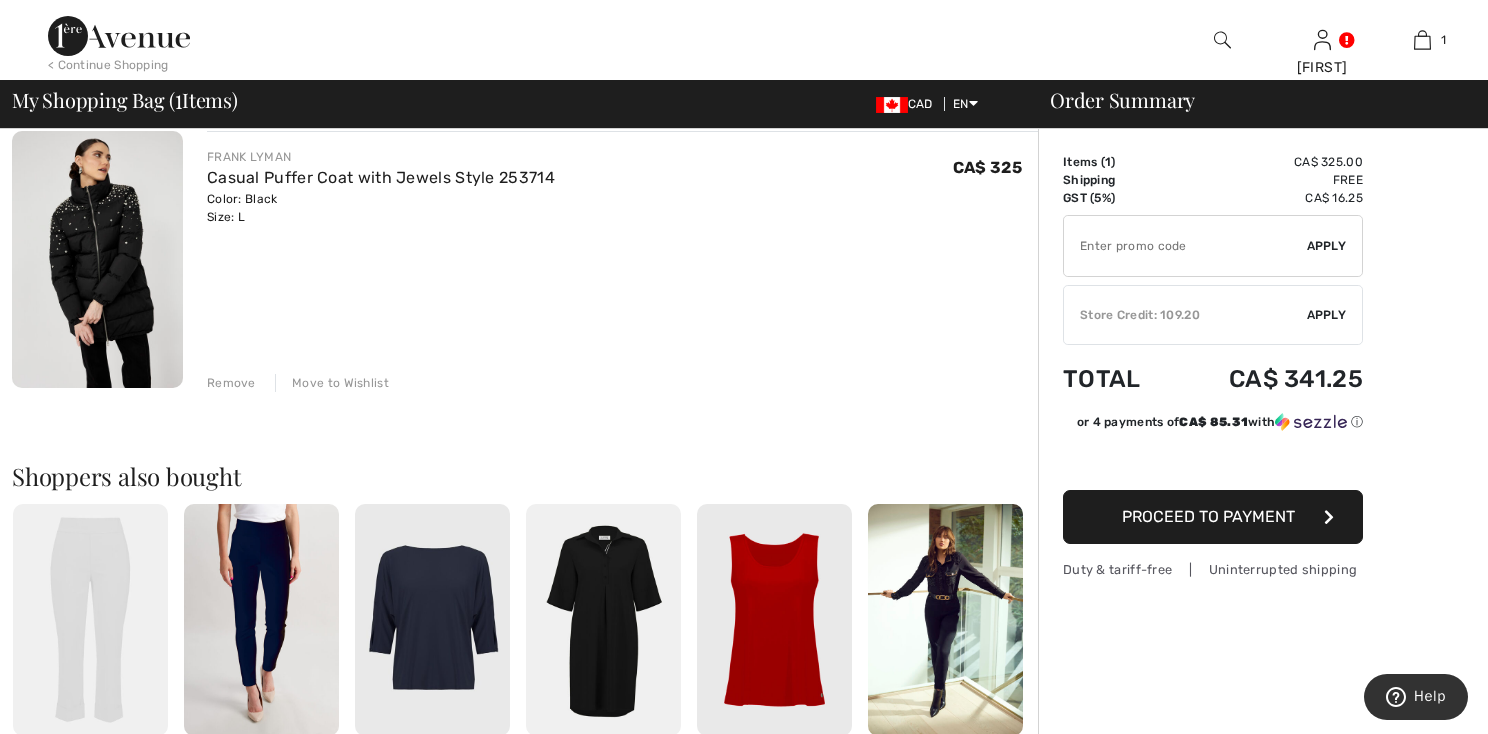 click on "Apply" at bounding box center (1327, 315) 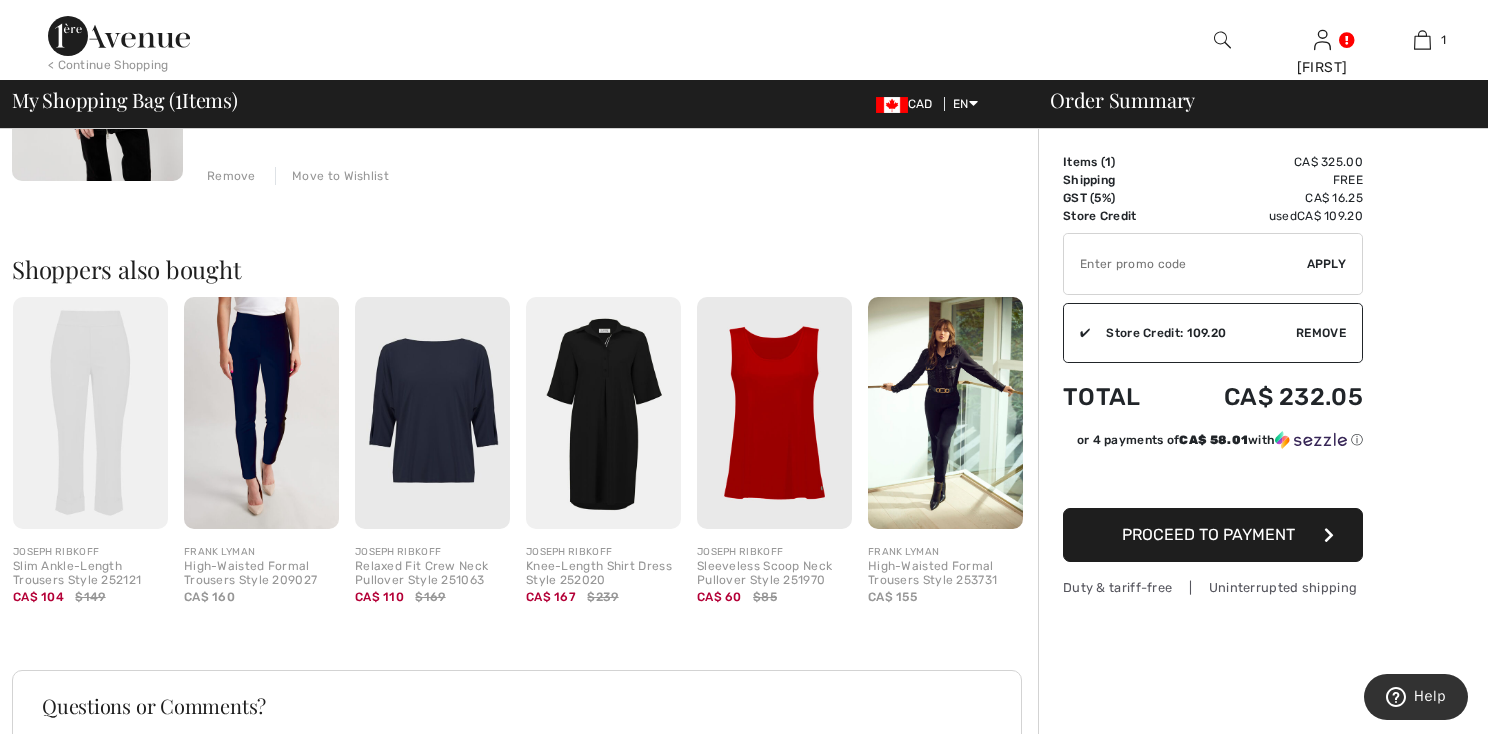 scroll, scrollTop: 374, scrollLeft: 0, axis: vertical 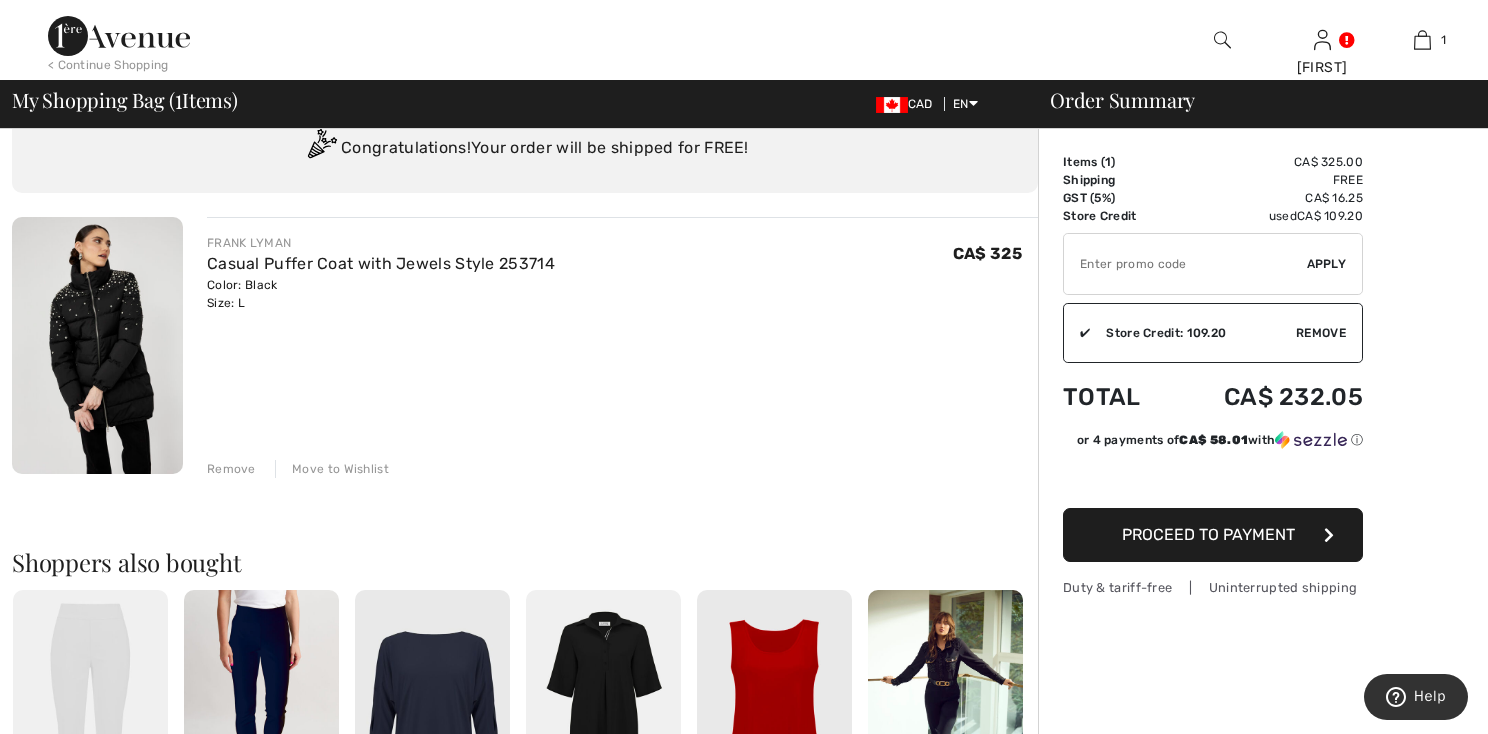 click at bounding box center (97, 345) 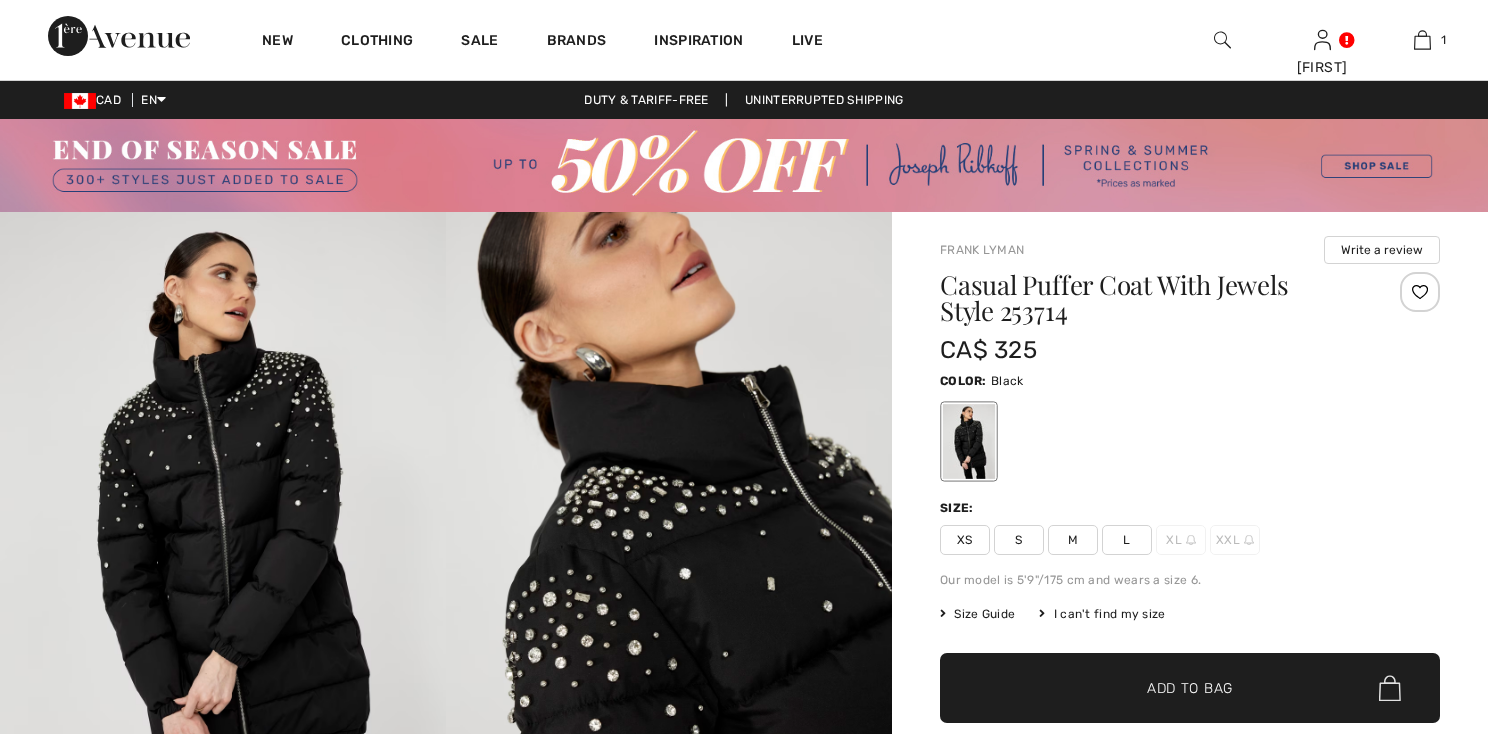scroll, scrollTop: 0, scrollLeft: 0, axis: both 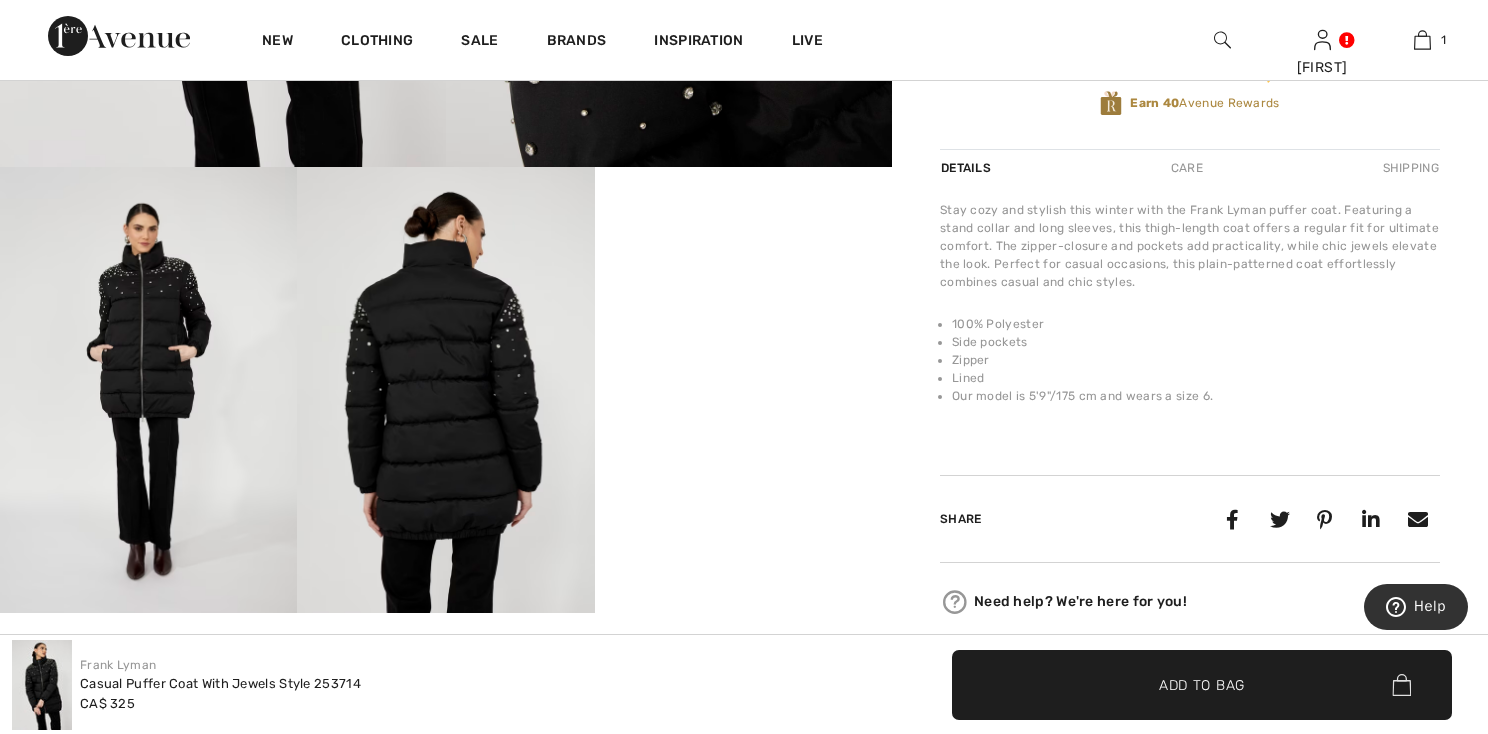 click on "Side pockets" at bounding box center [1196, 342] 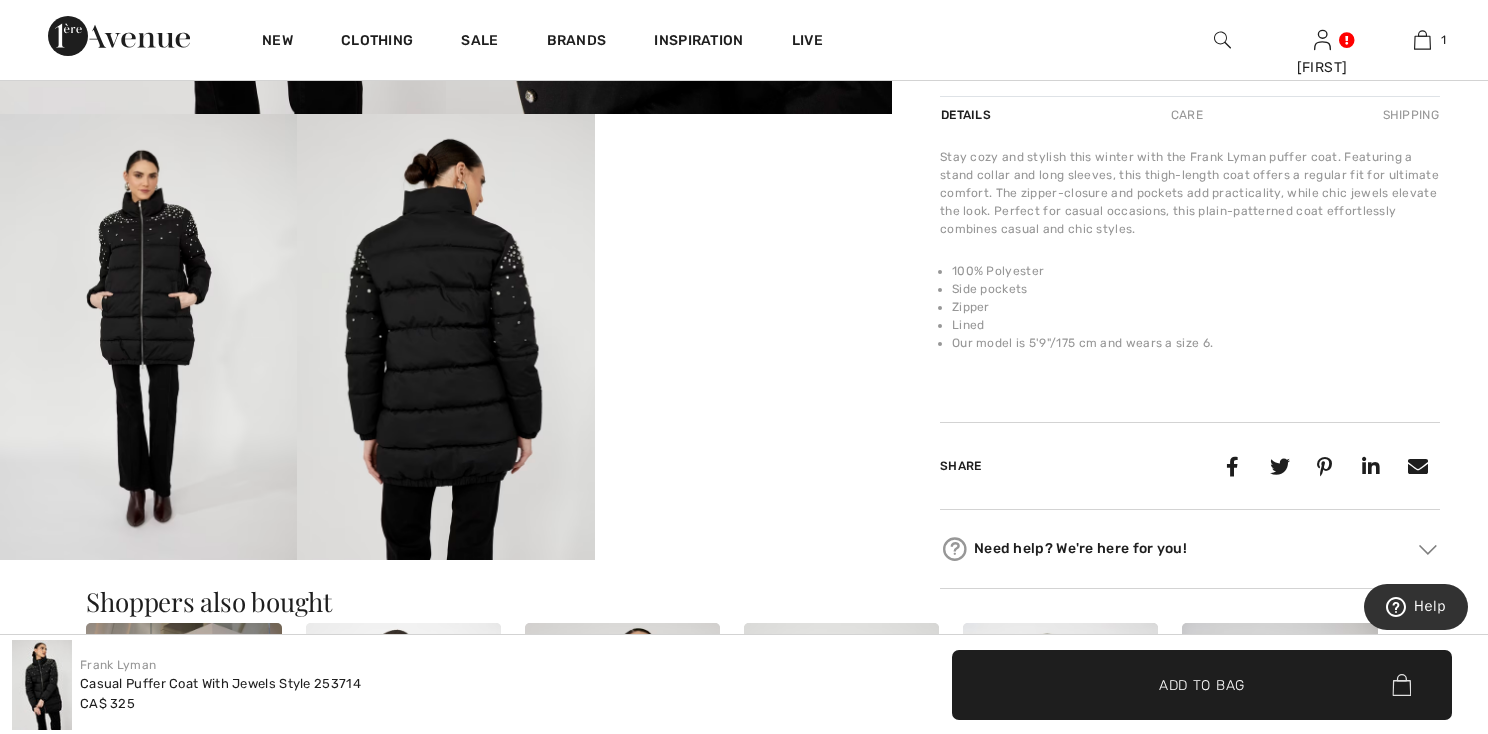 scroll, scrollTop: 763, scrollLeft: 0, axis: vertical 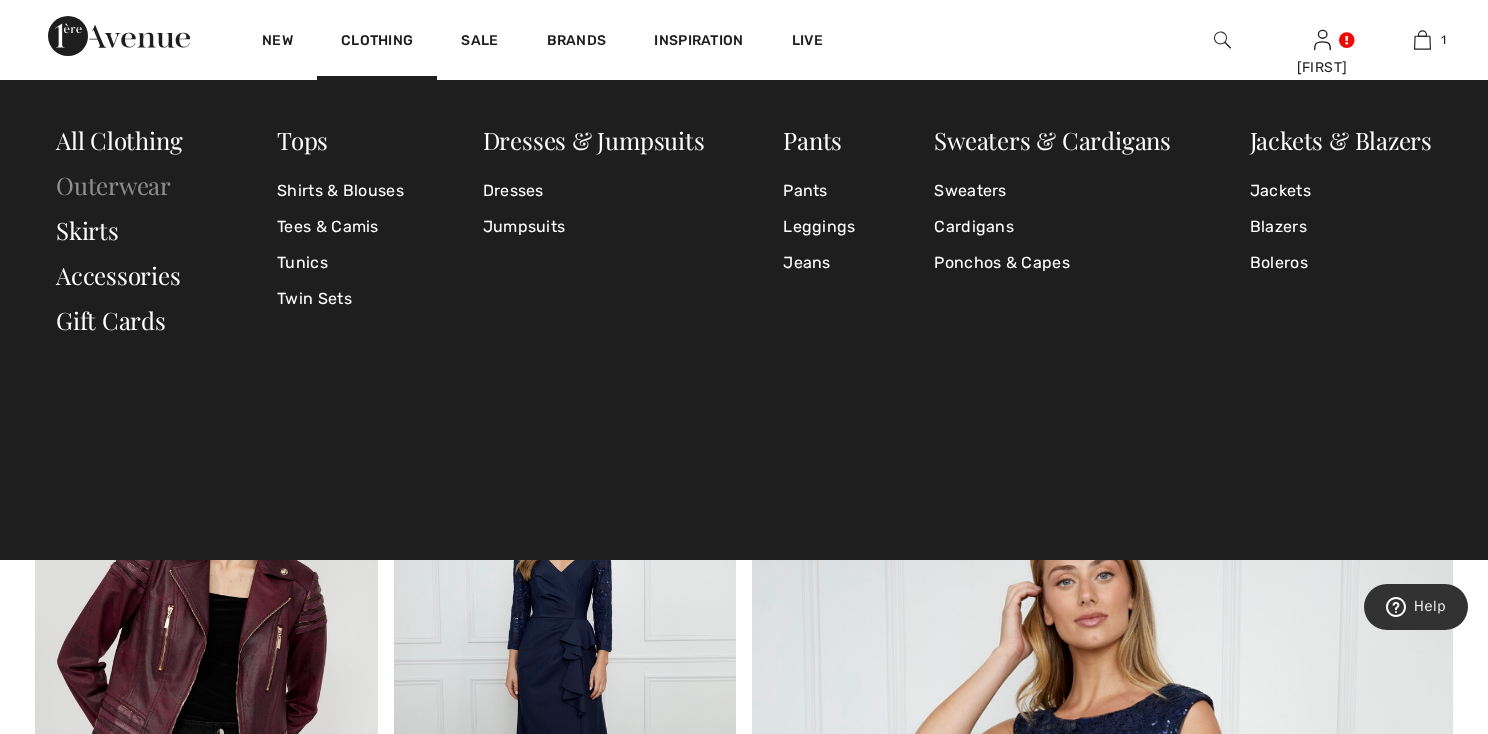 click on "Outerwear" at bounding box center [113, 185] 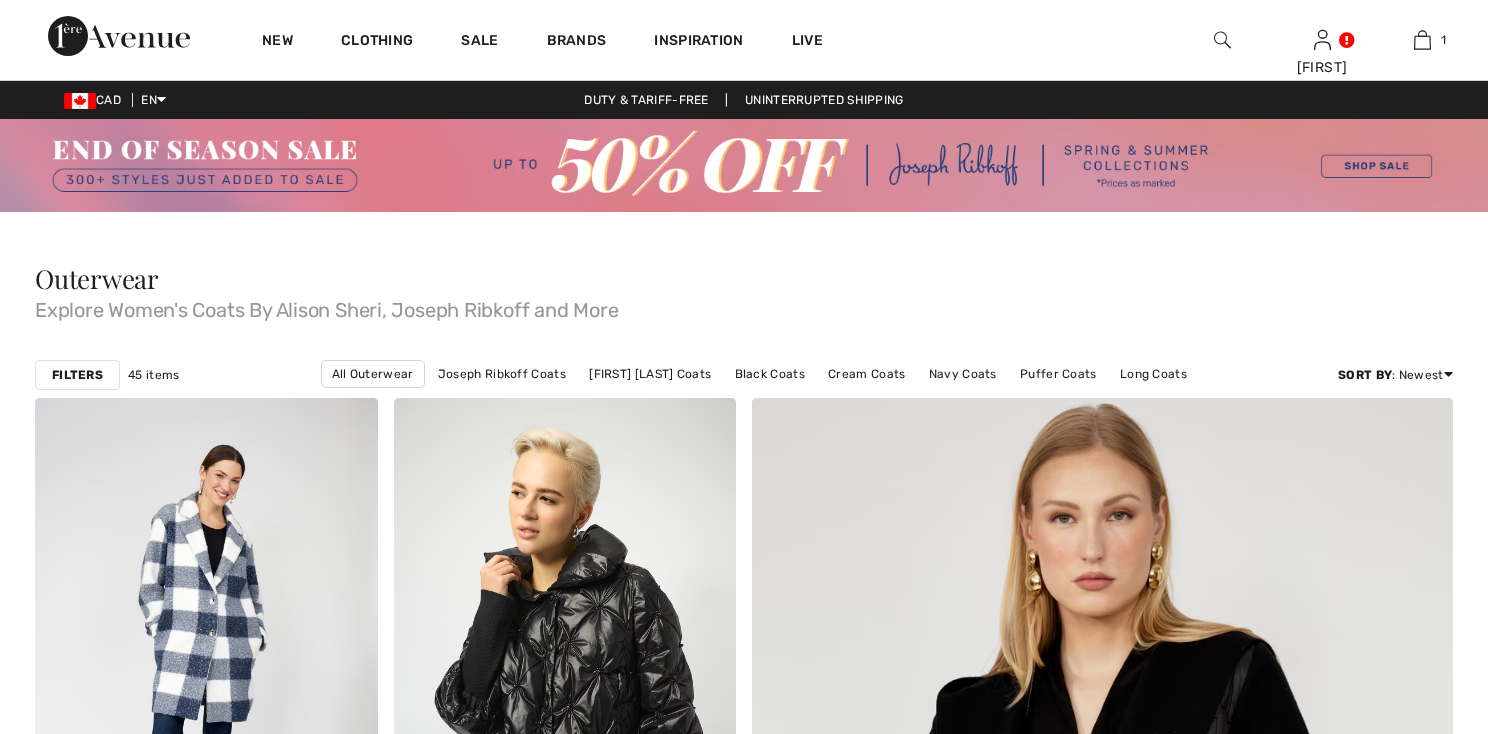 scroll, scrollTop: 0, scrollLeft: 0, axis: both 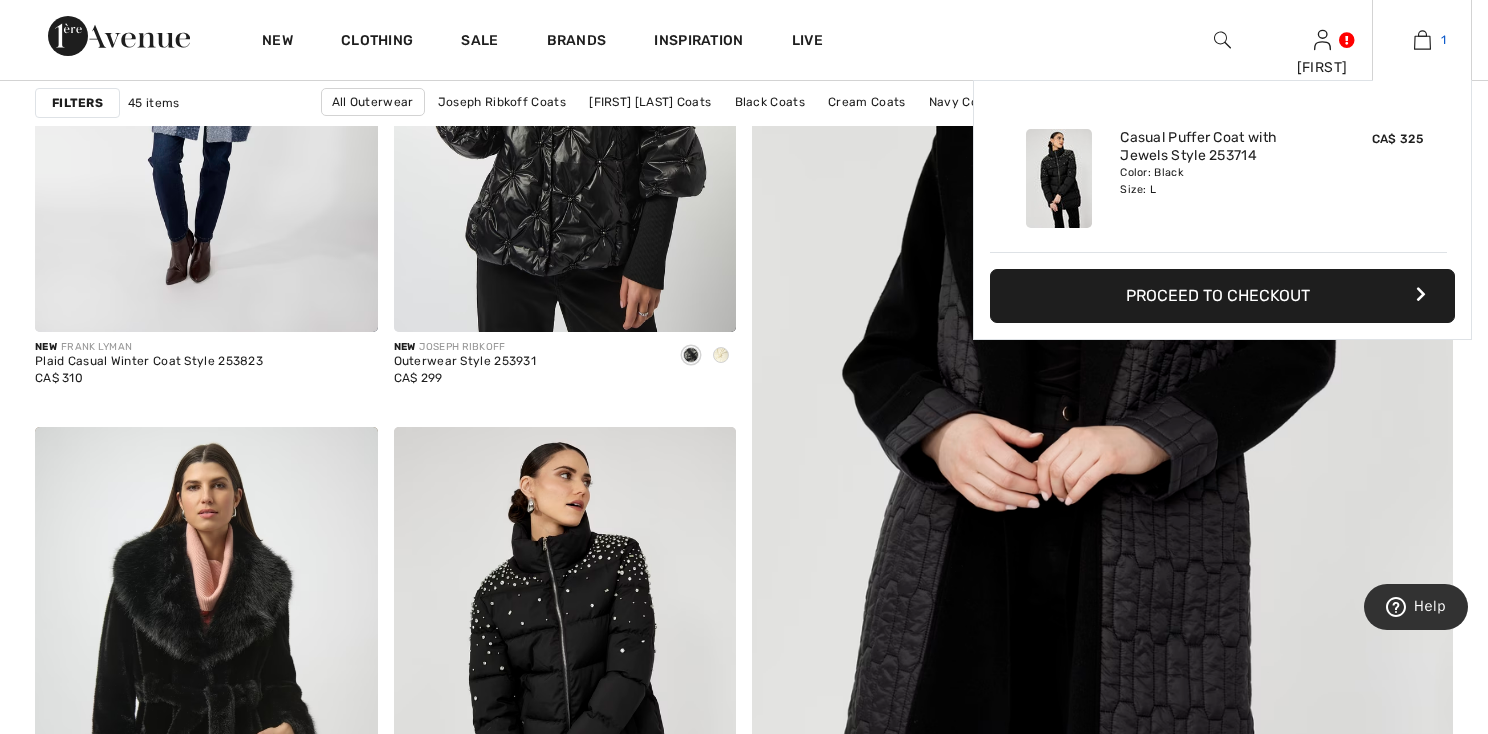 click at bounding box center (1422, 40) 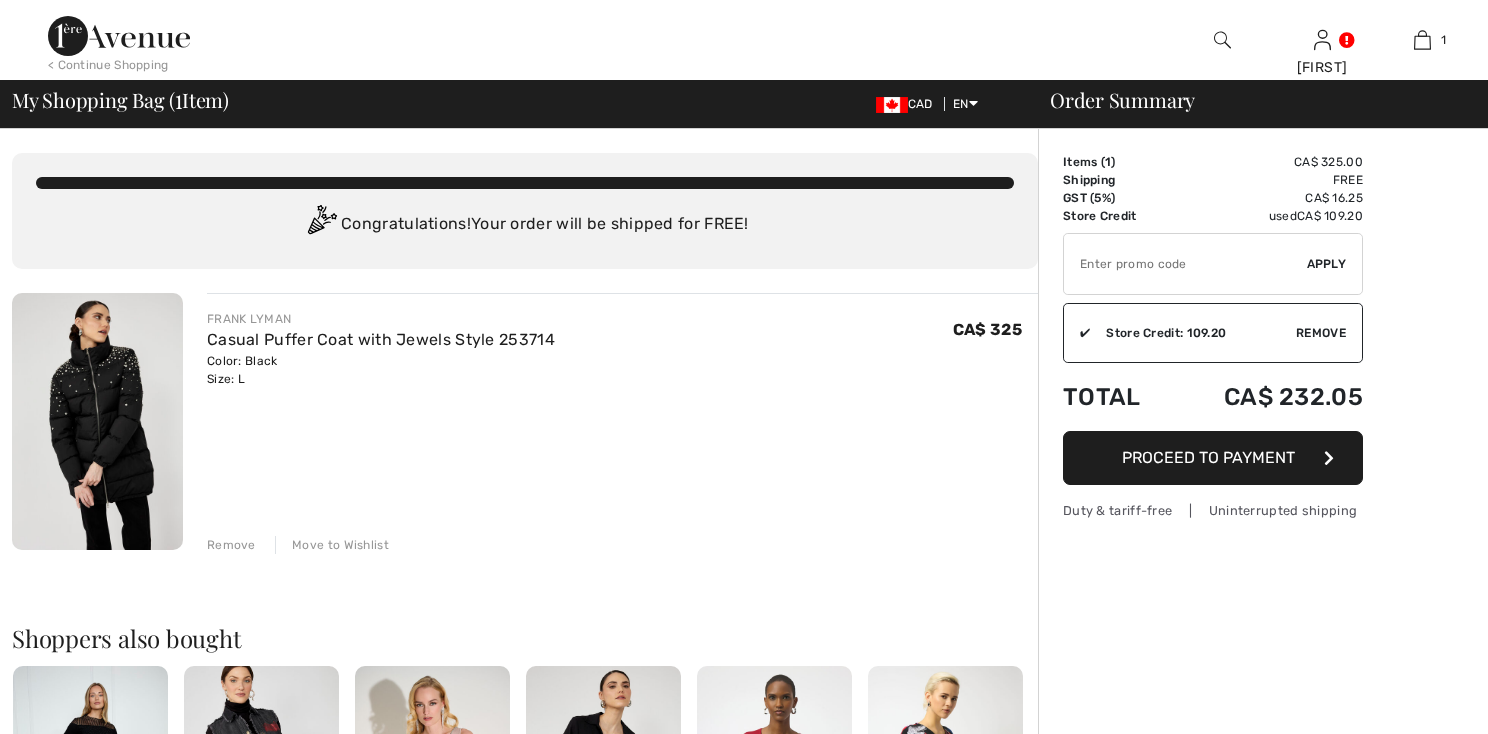scroll, scrollTop: 0, scrollLeft: 0, axis: both 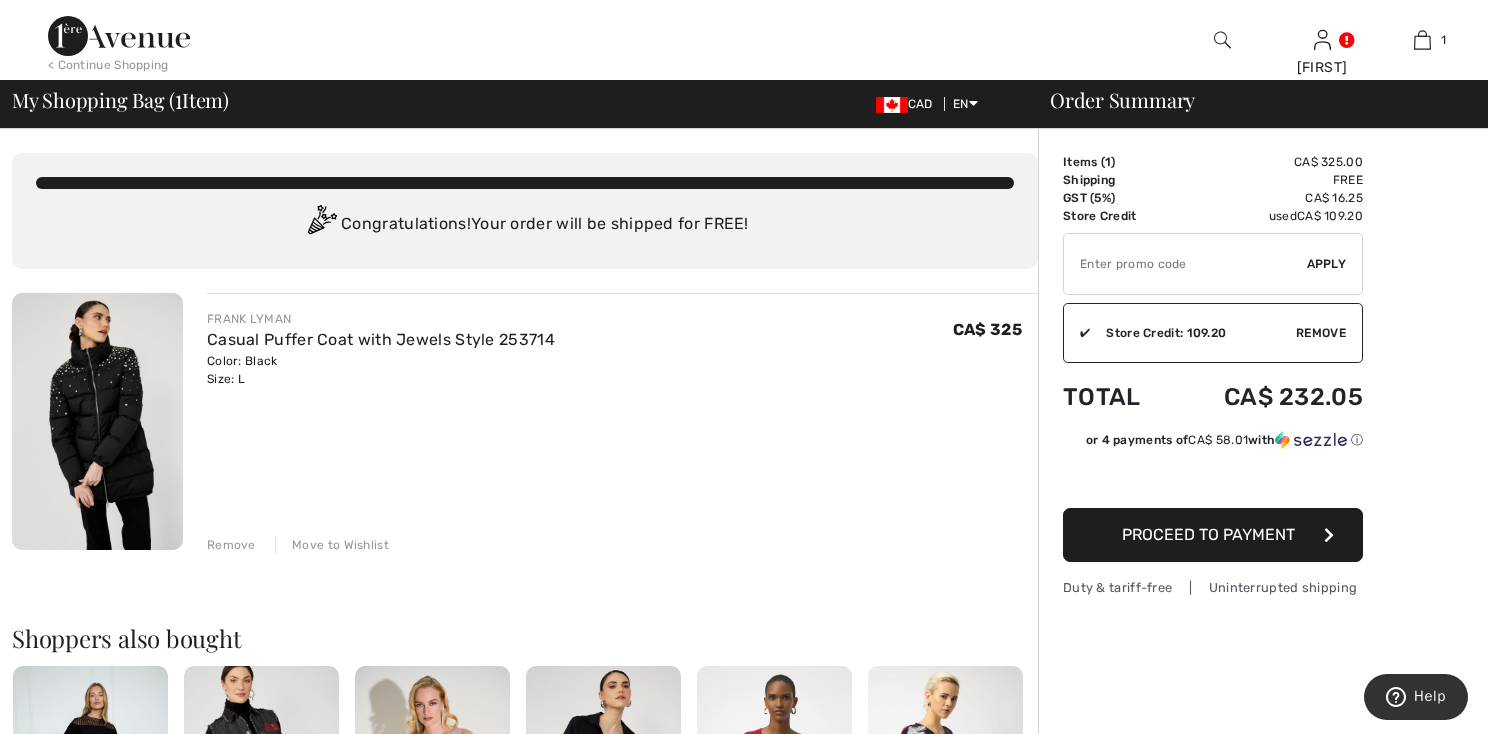 click at bounding box center [97, 421] 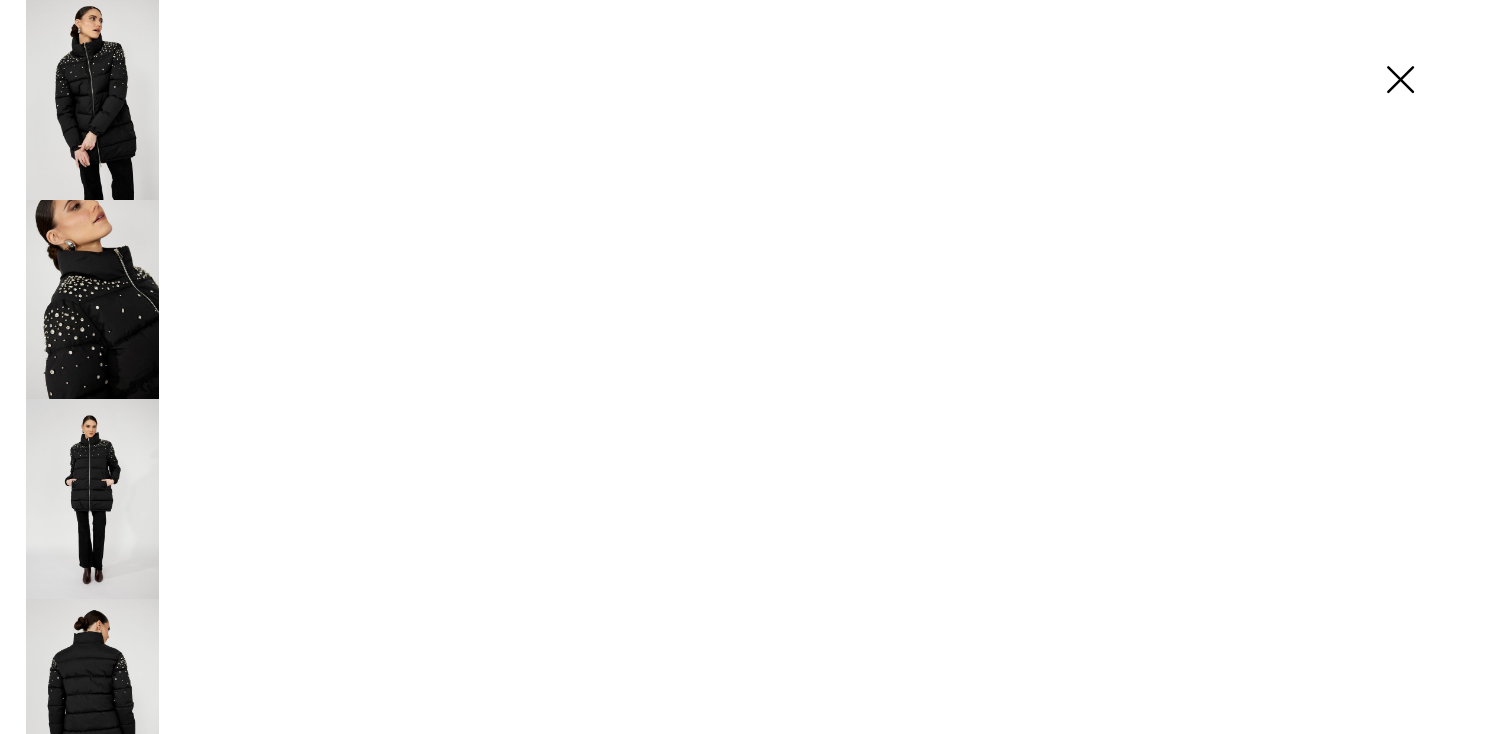 scroll, scrollTop: 0, scrollLeft: 0, axis: both 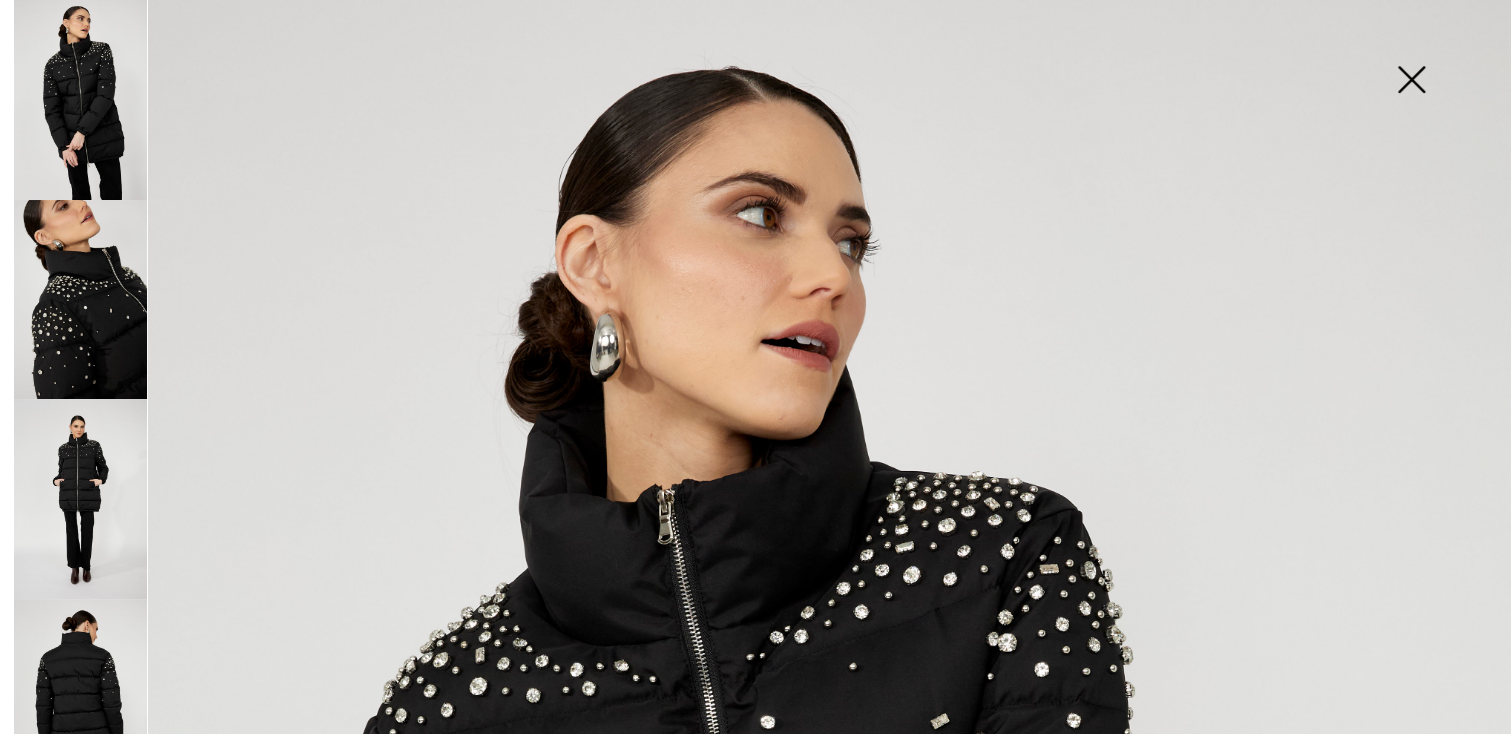 click at bounding box center [1411, 81] 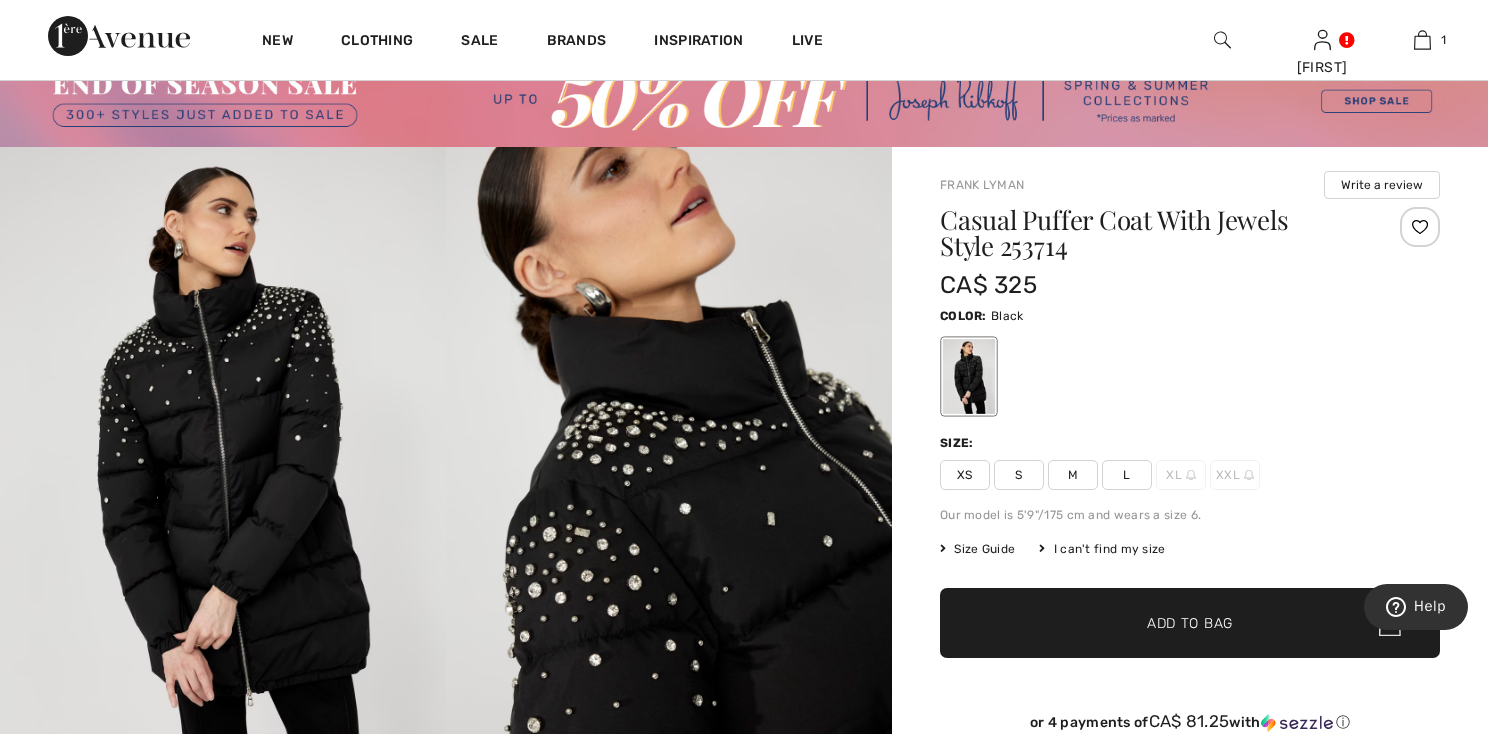 scroll, scrollTop: 100, scrollLeft: 0, axis: vertical 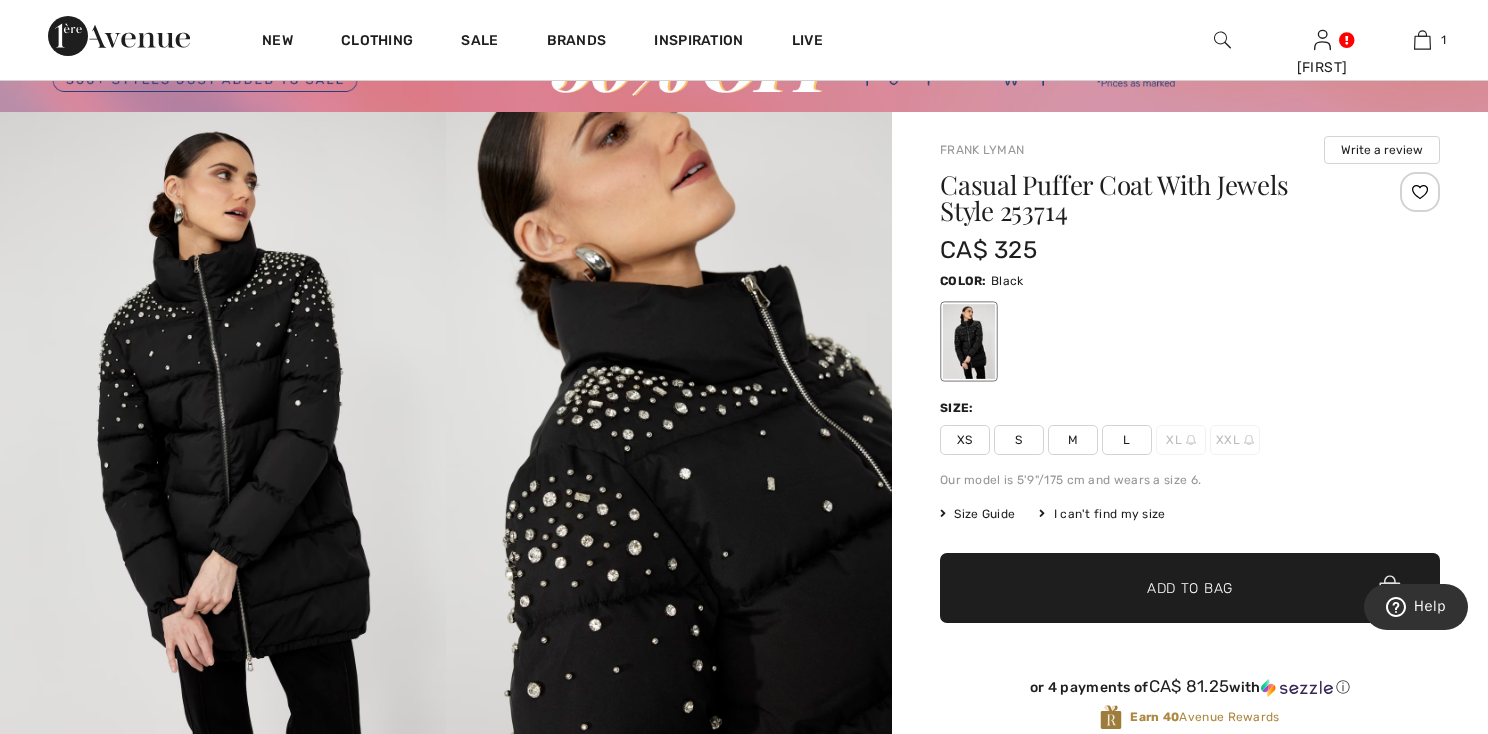 click on "Size Guide" at bounding box center [977, 514] 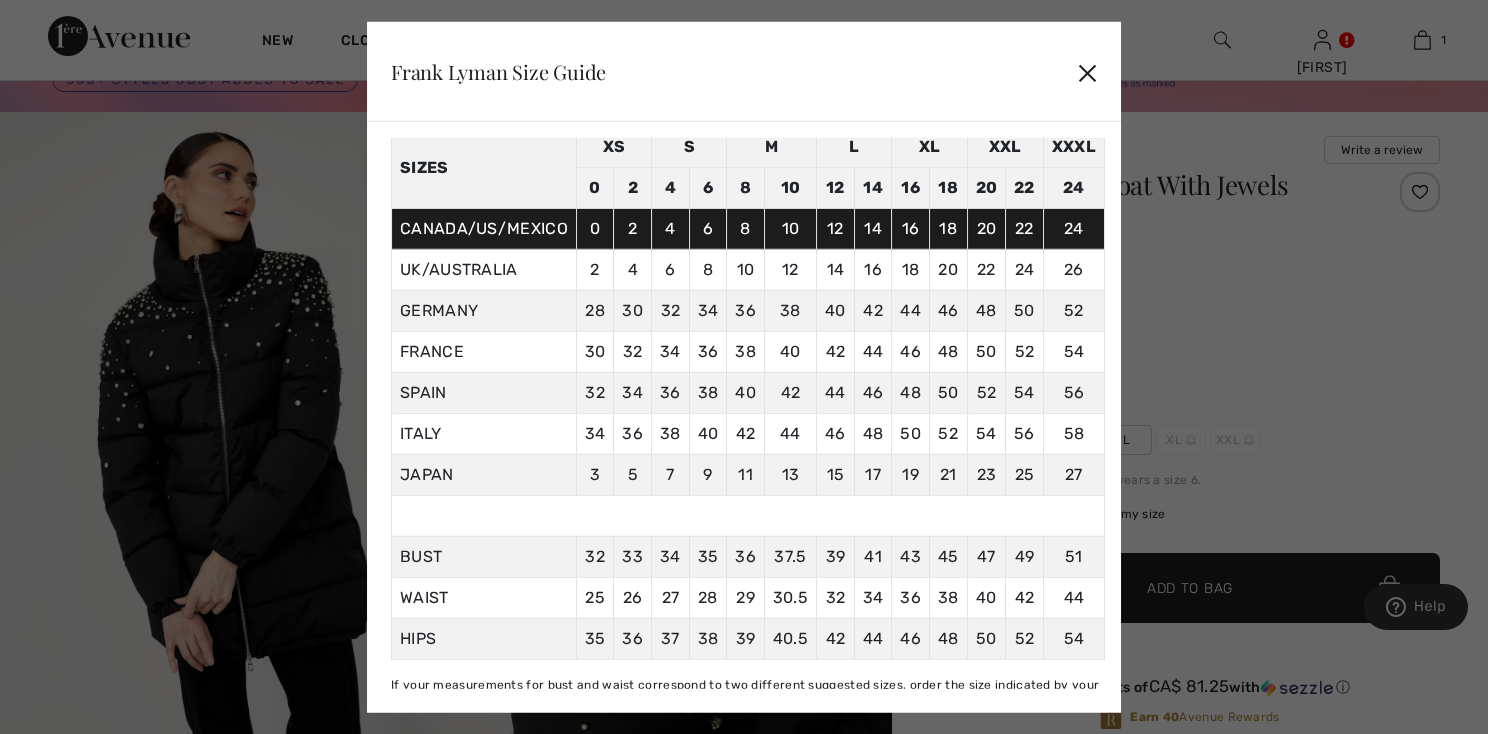 scroll, scrollTop: 88, scrollLeft: 0, axis: vertical 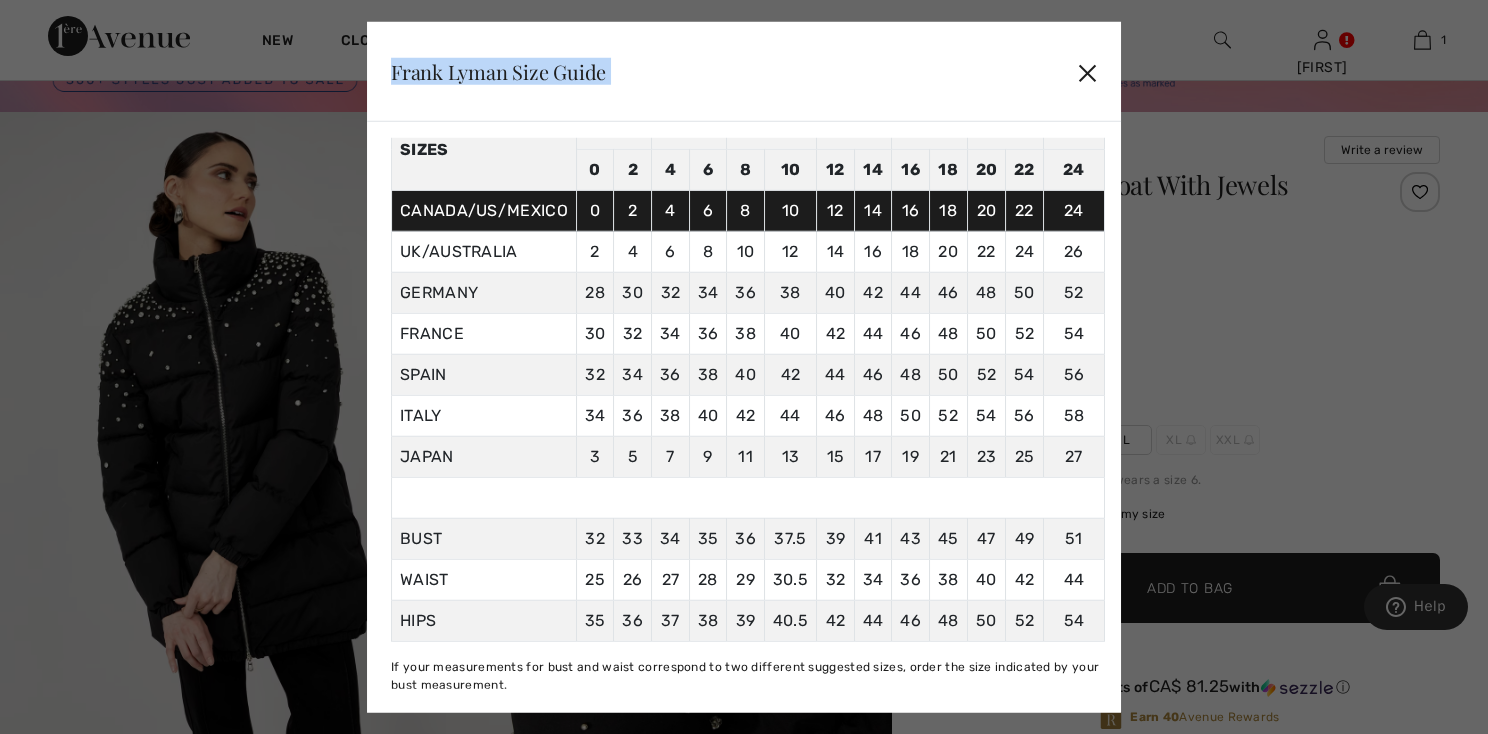 drag, startPoint x: 901, startPoint y: 62, endPoint x: 894, endPoint y: 1, distance: 61.400326 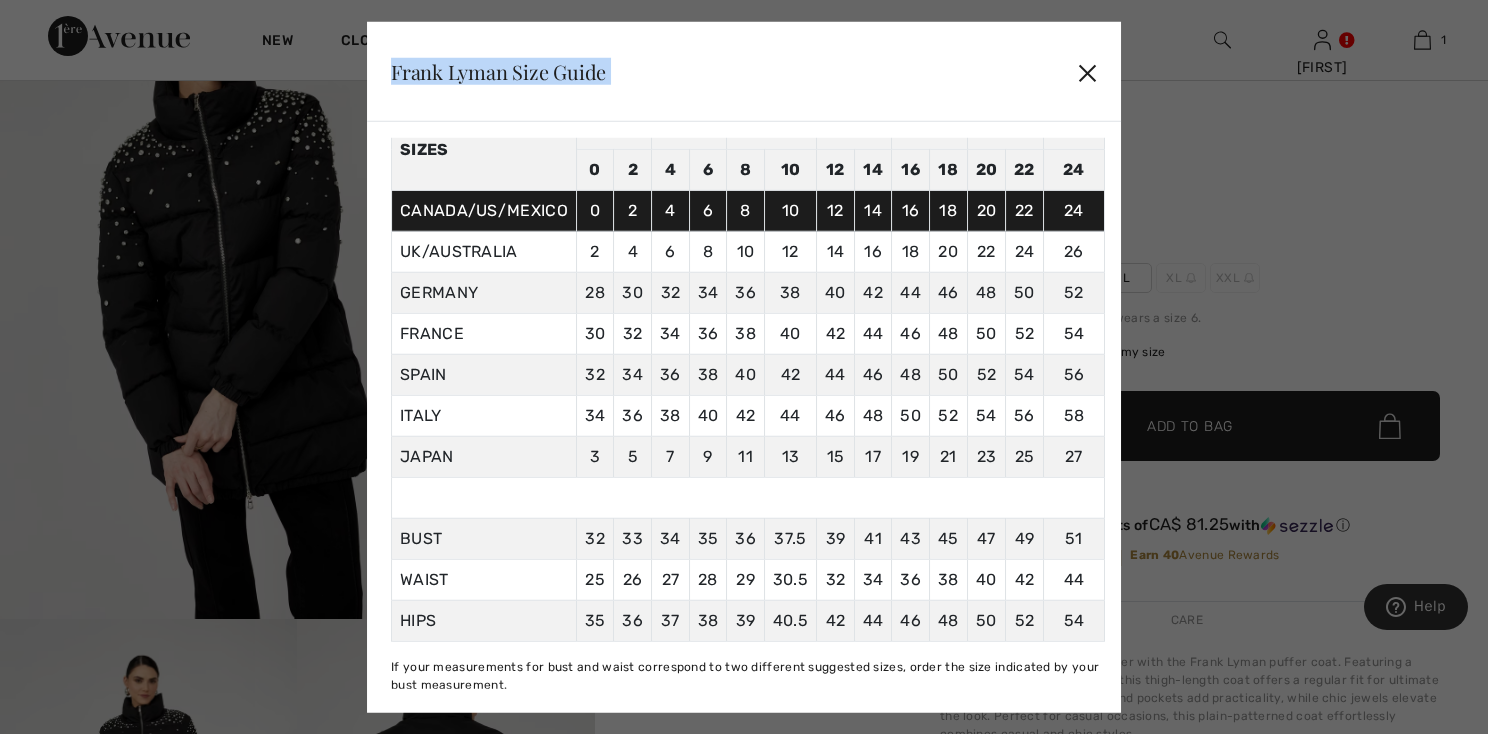 scroll, scrollTop: 442, scrollLeft: 0, axis: vertical 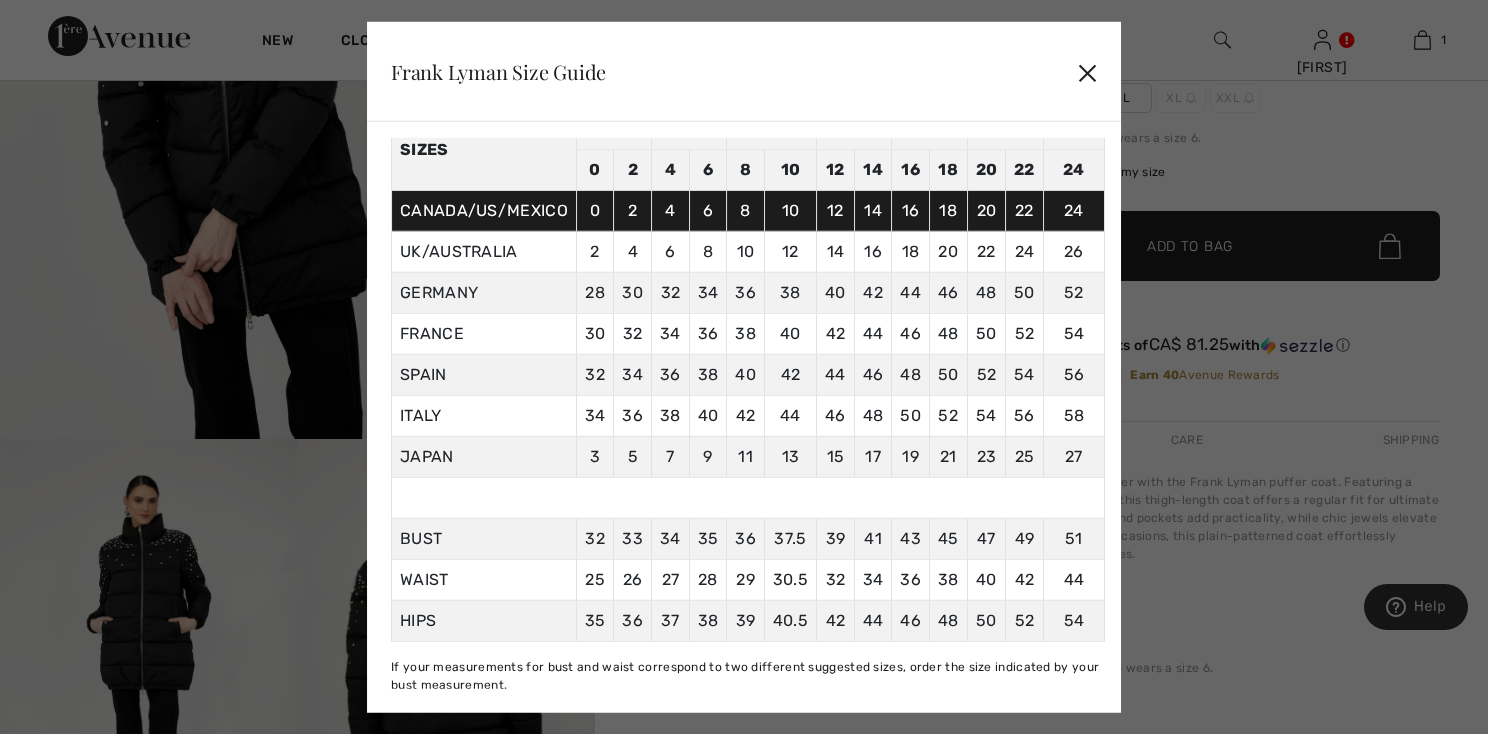 click on "✕" at bounding box center (1087, 72) 